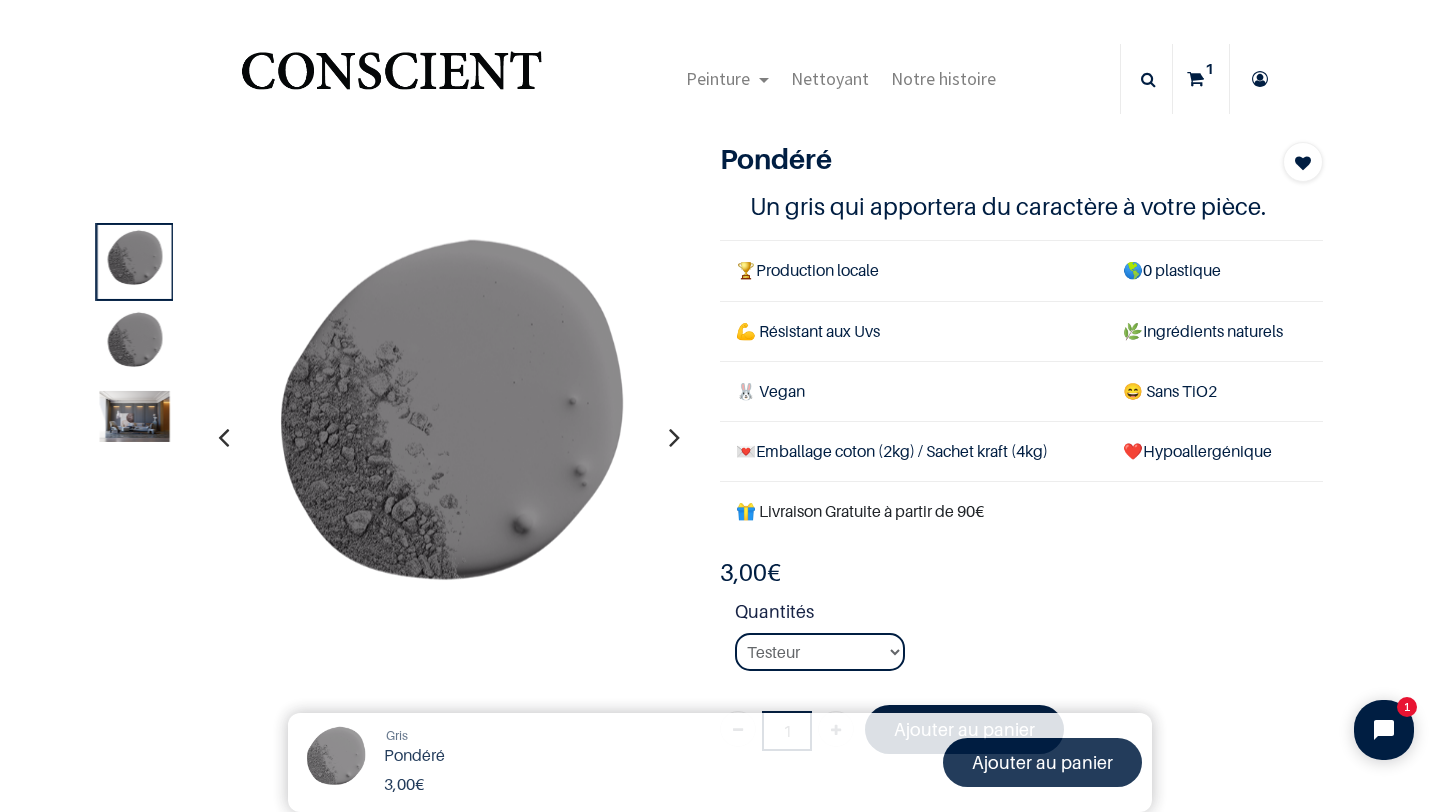 scroll, scrollTop: 0, scrollLeft: 0, axis: both 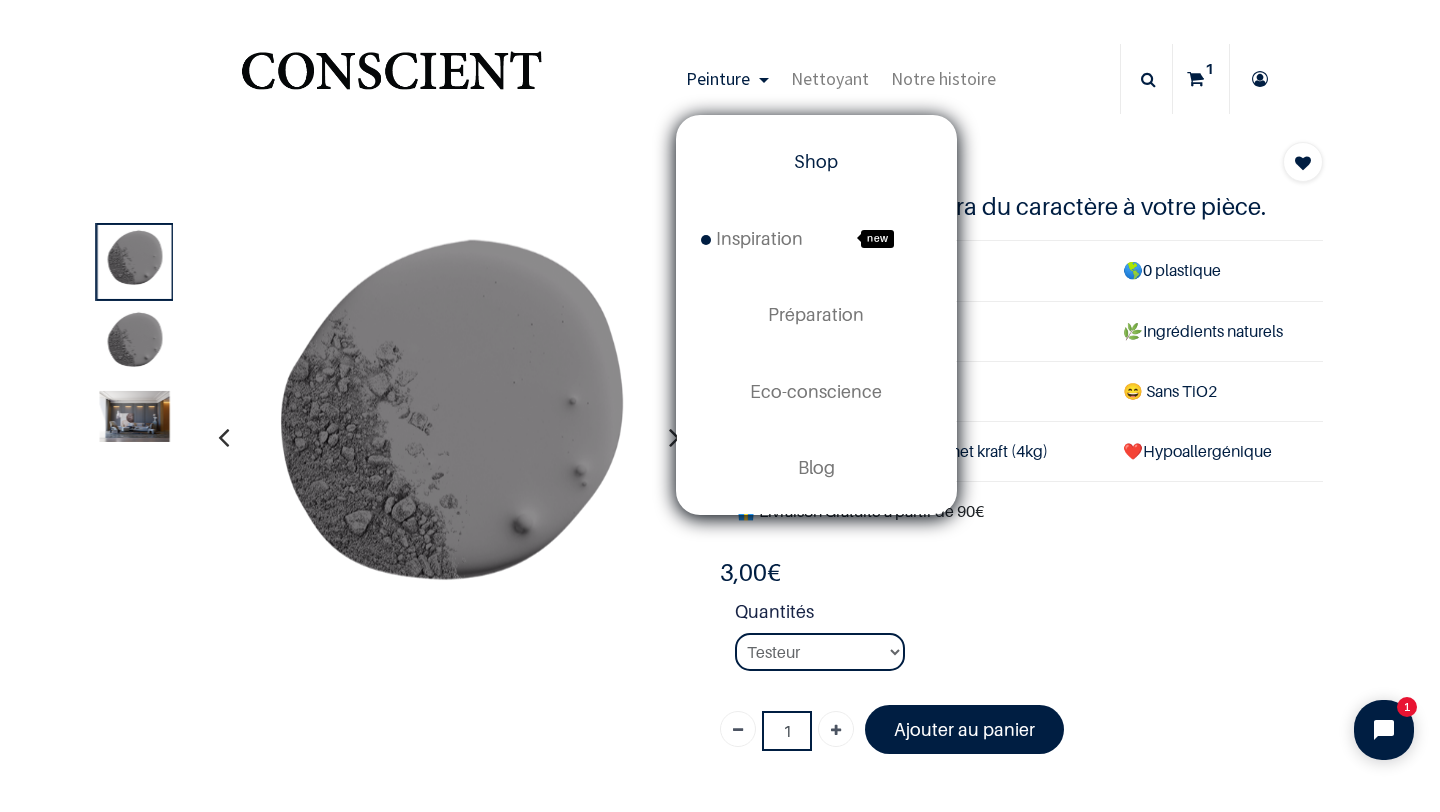 click on "Shop" at bounding box center (816, 161) 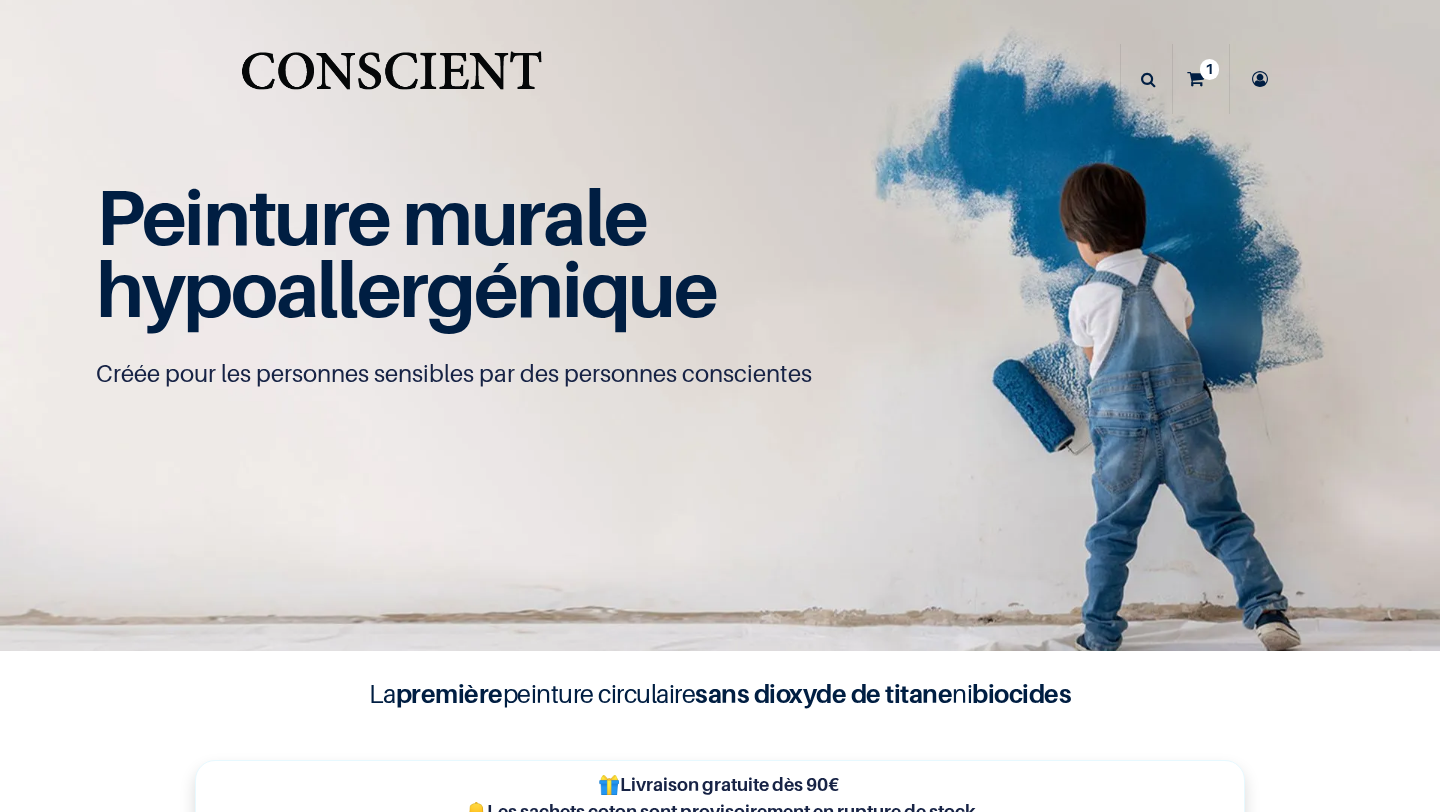 scroll, scrollTop: 0, scrollLeft: 0, axis: both 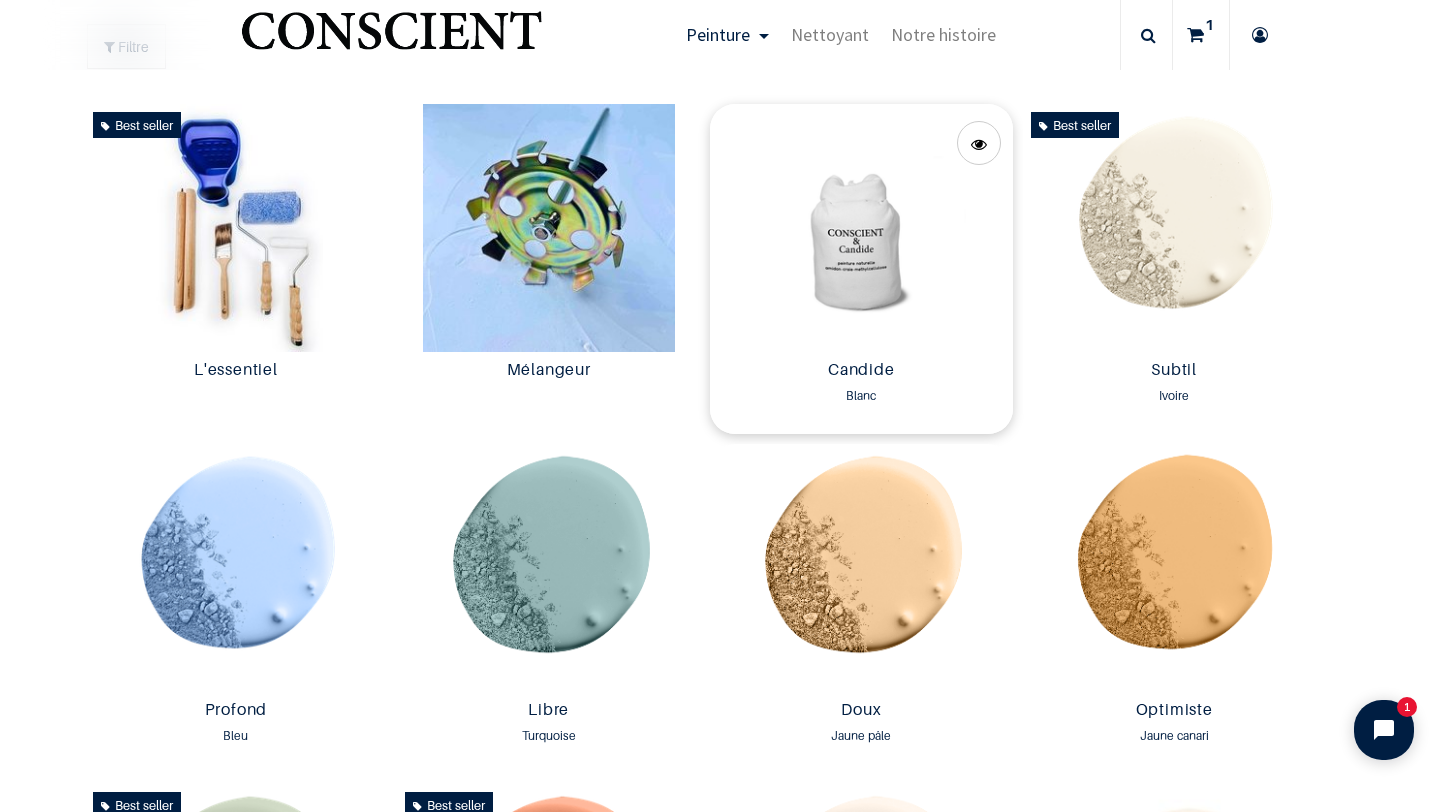 click at bounding box center (861, 228) 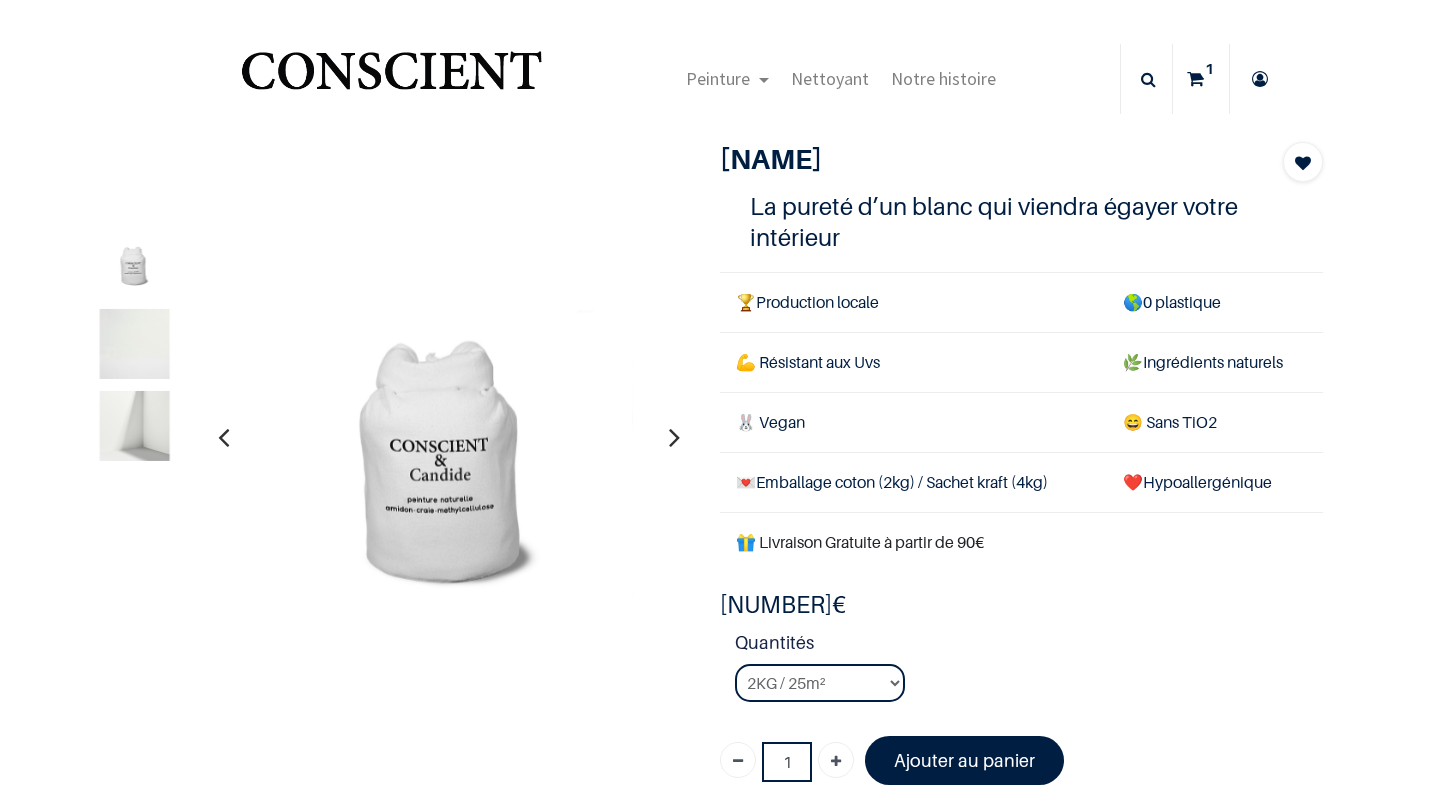 scroll, scrollTop: 0, scrollLeft: 0, axis: both 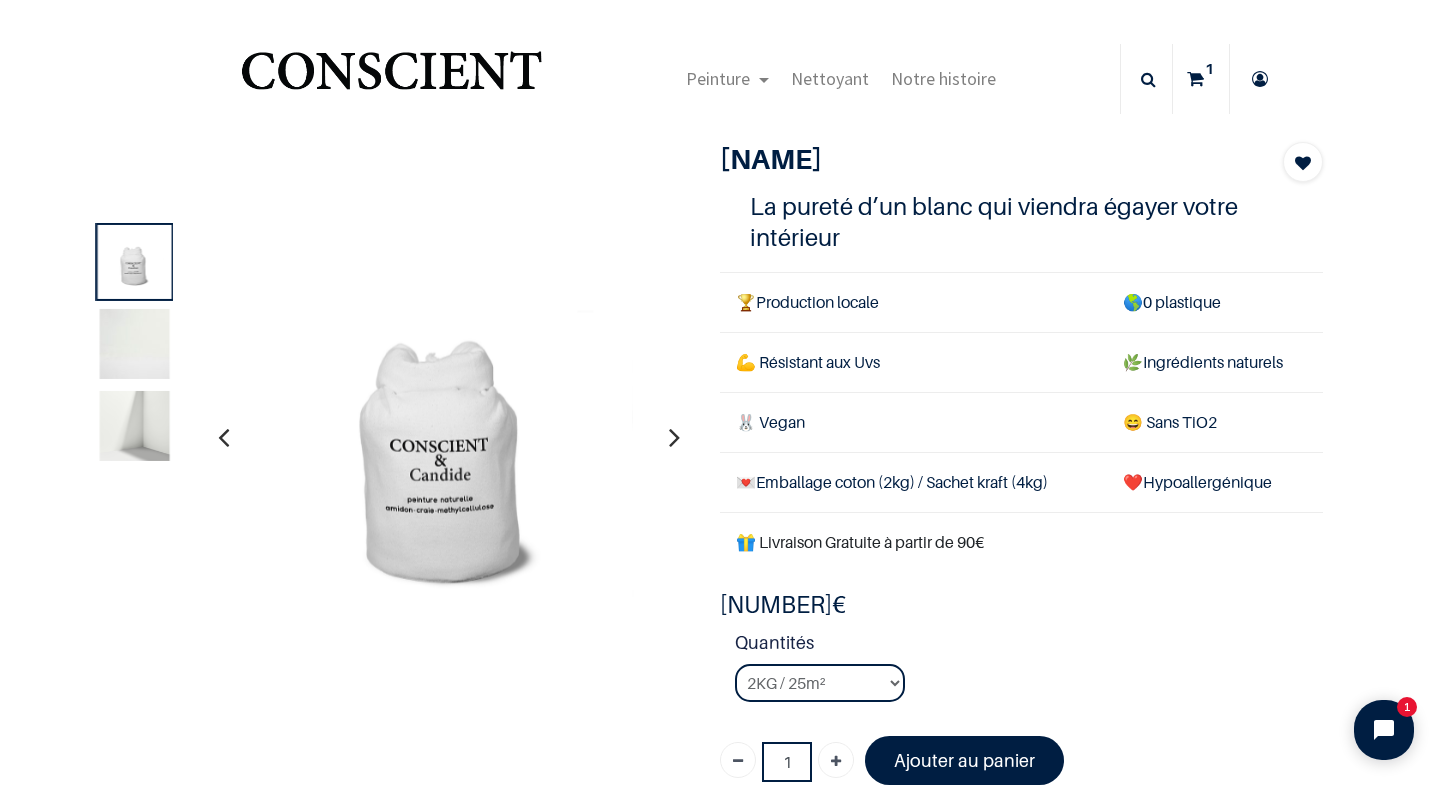 click on "💪 Résistant aux Uvs" at bounding box center (913, 362) 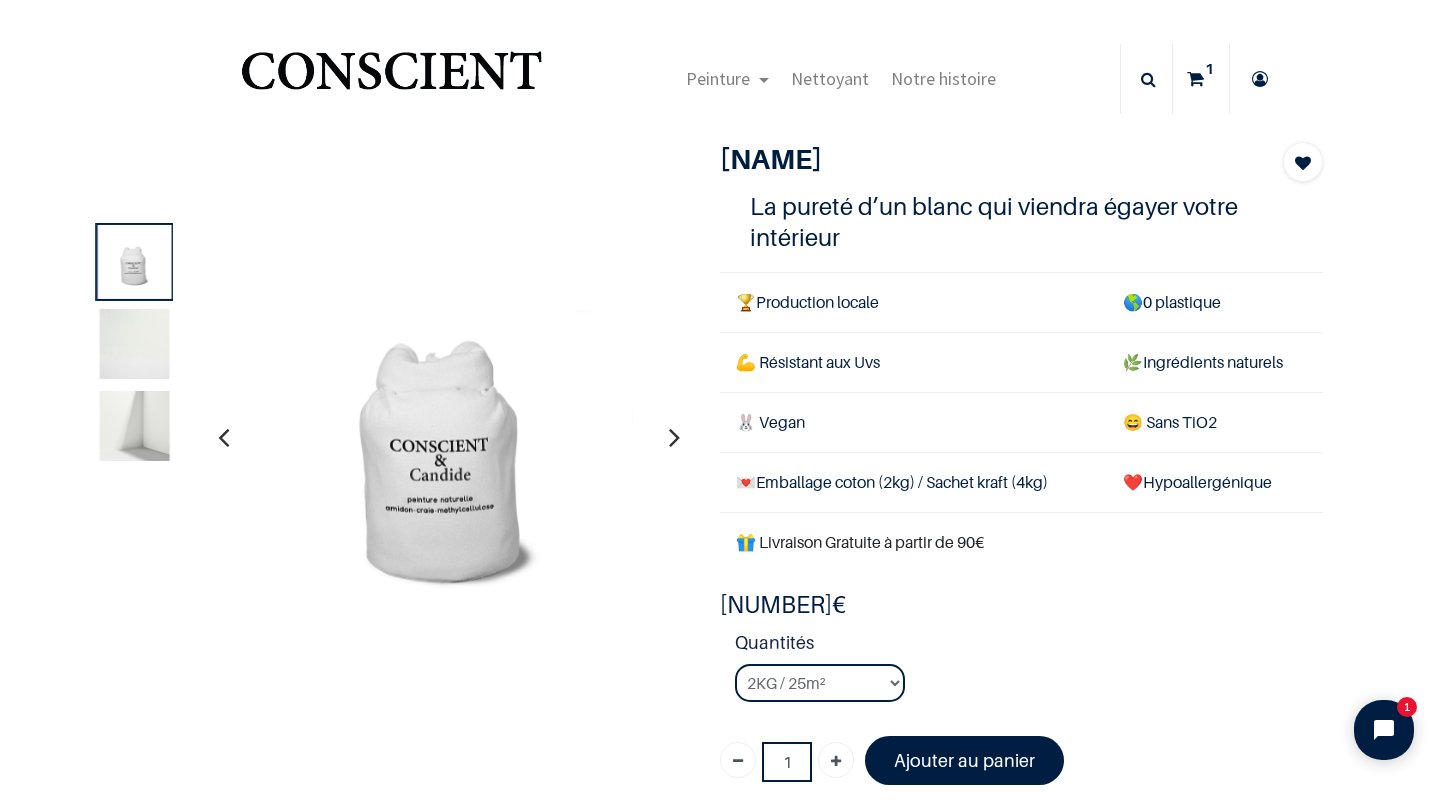 scroll, scrollTop: 88, scrollLeft: 0, axis: vertical 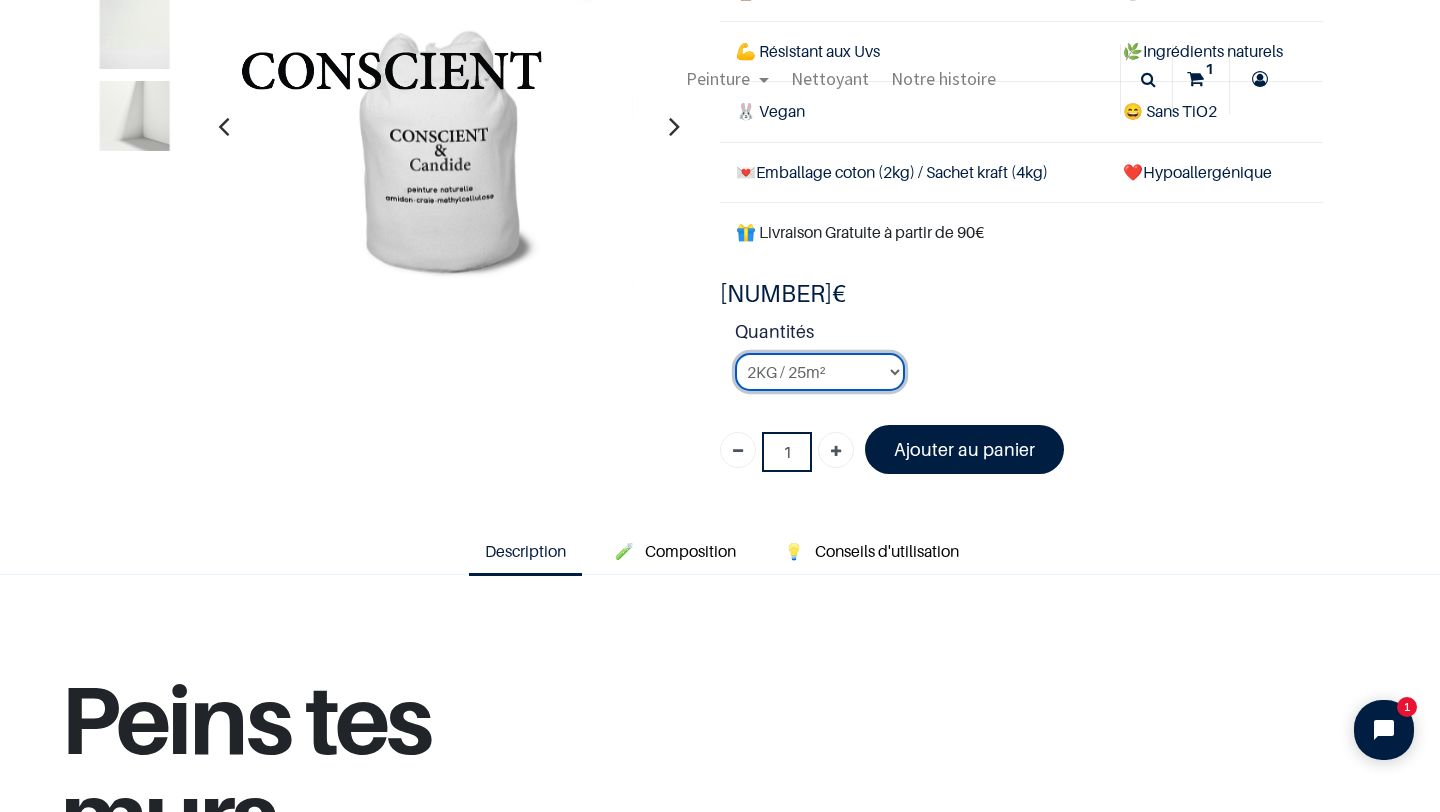 click on "2KG / 25m²
4KG / 50m²
8KG / 100m²
Testeur" at bounding box center [820, 372] 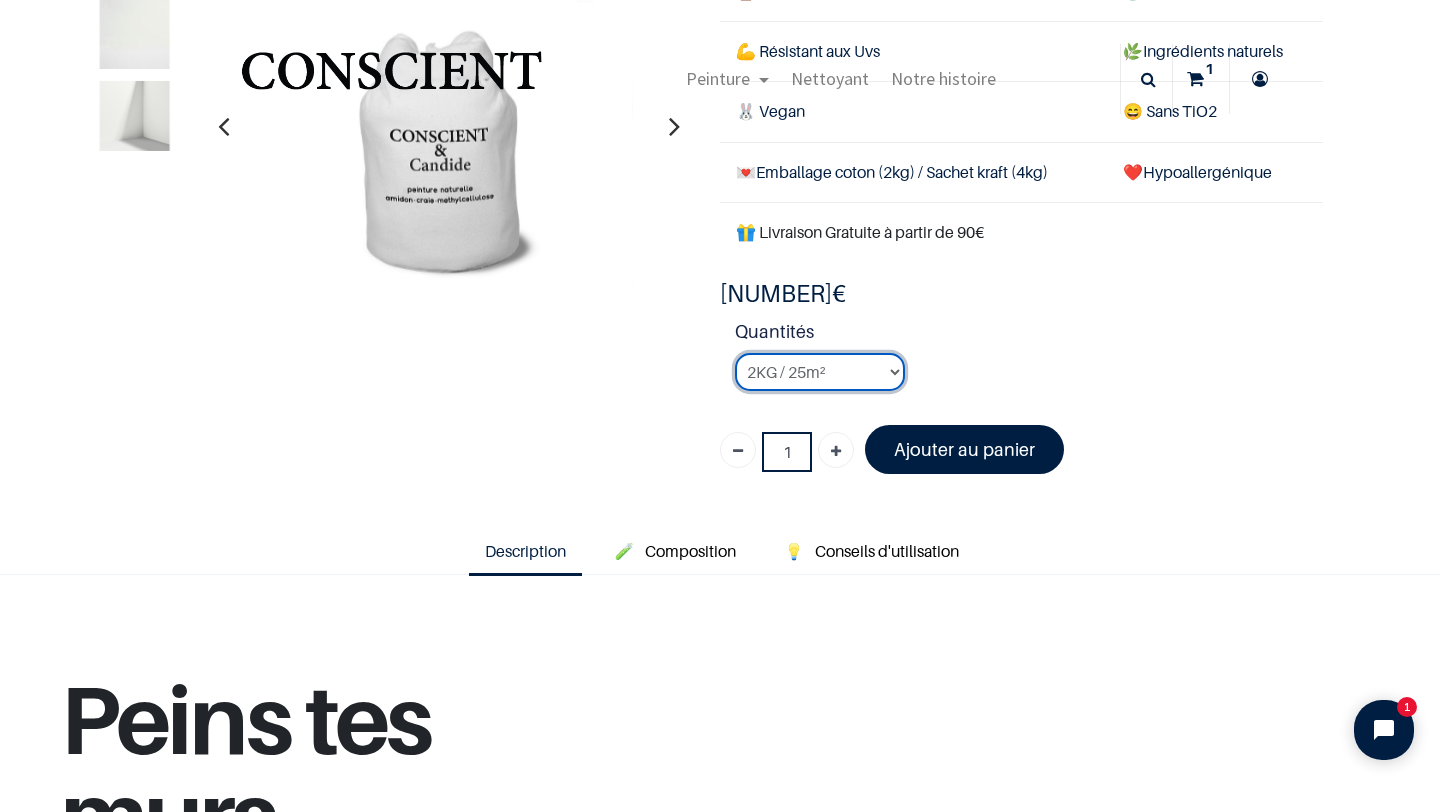 select on "3" 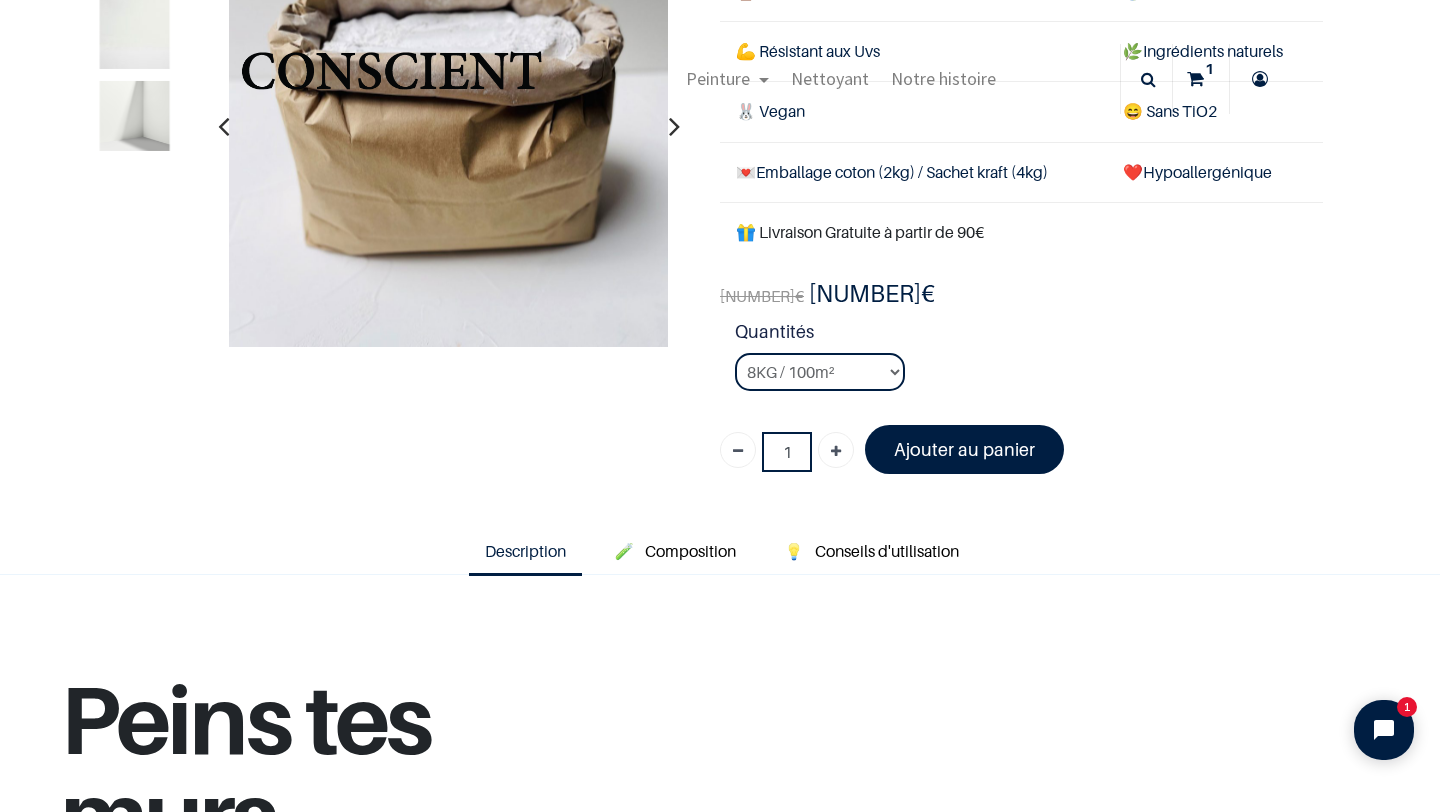 click on "Quantités" at bounding box center [1029, 335] 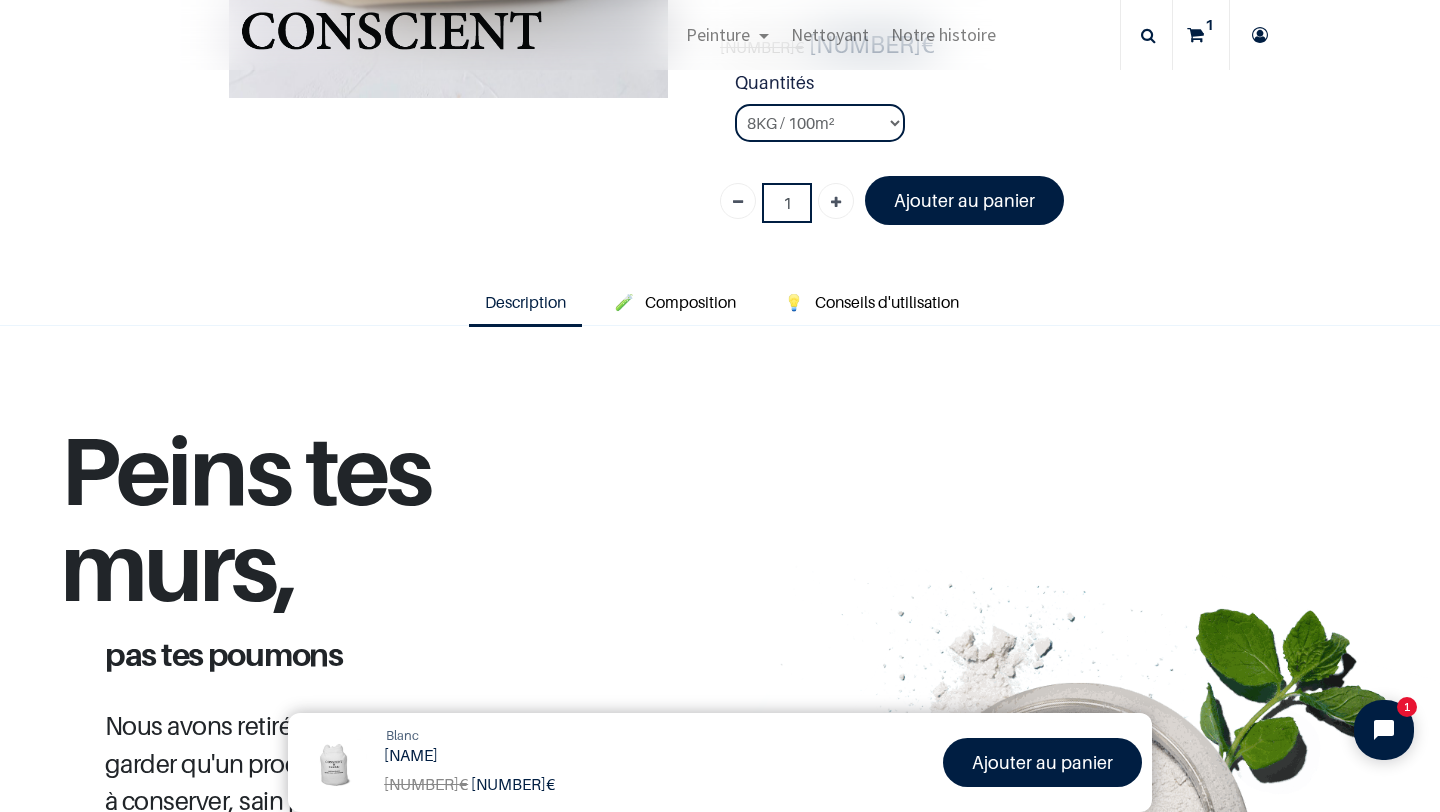 scroll, scrollTop: 600, scrollLeft: 0, axis: vertical 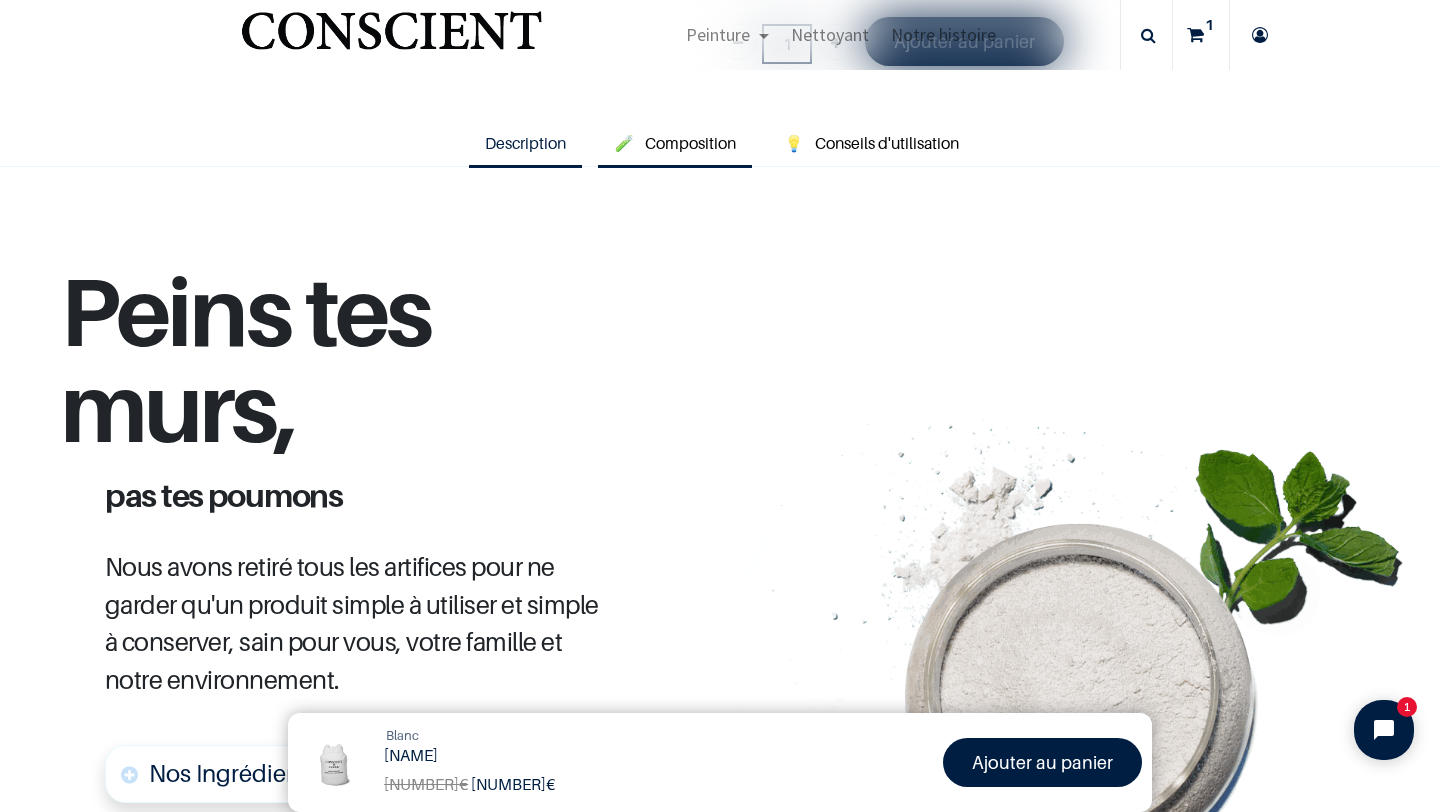 click on "Composition" at bounding box center (690, 143) 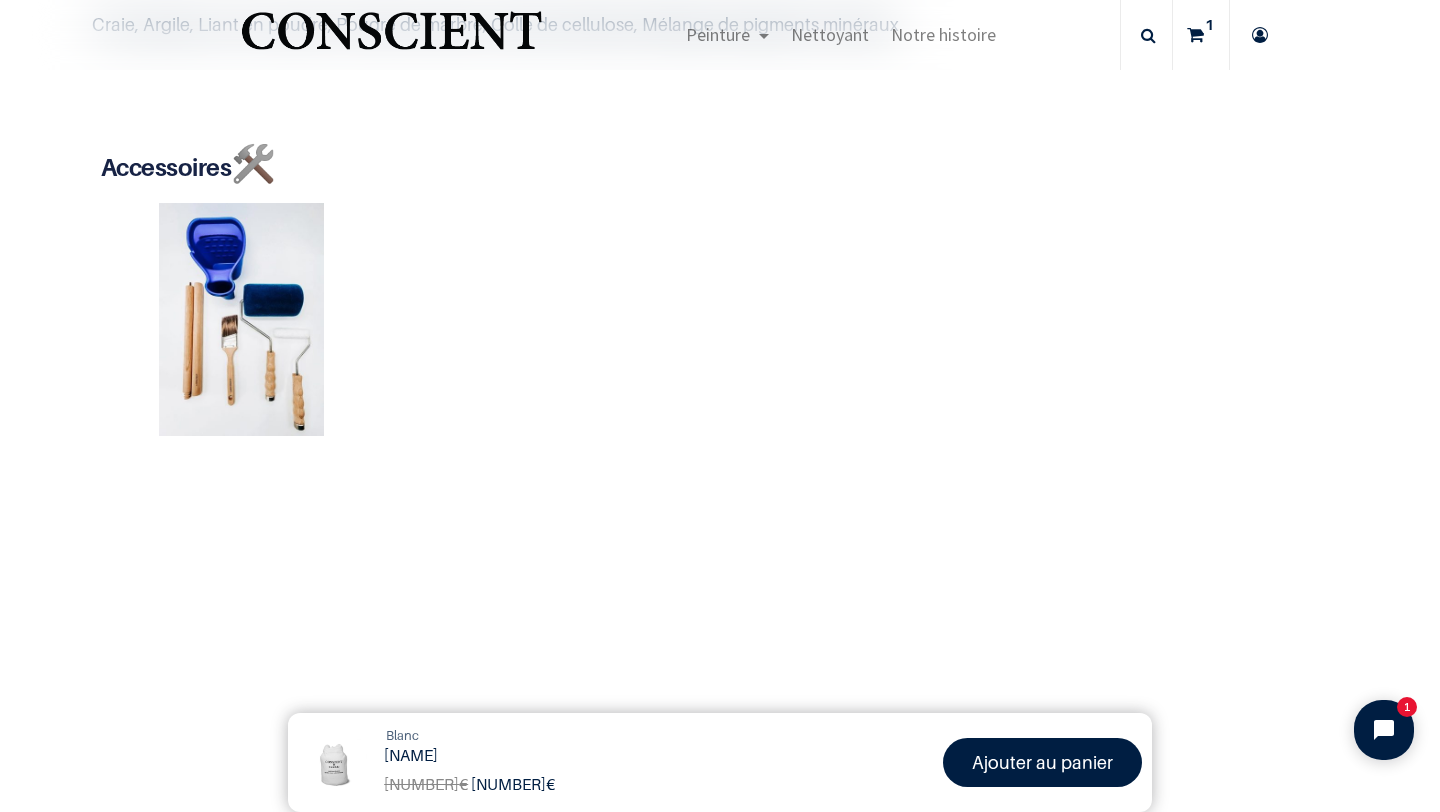 scroll, scrollTop: 908, scrollLeft: 0, axis: vertical 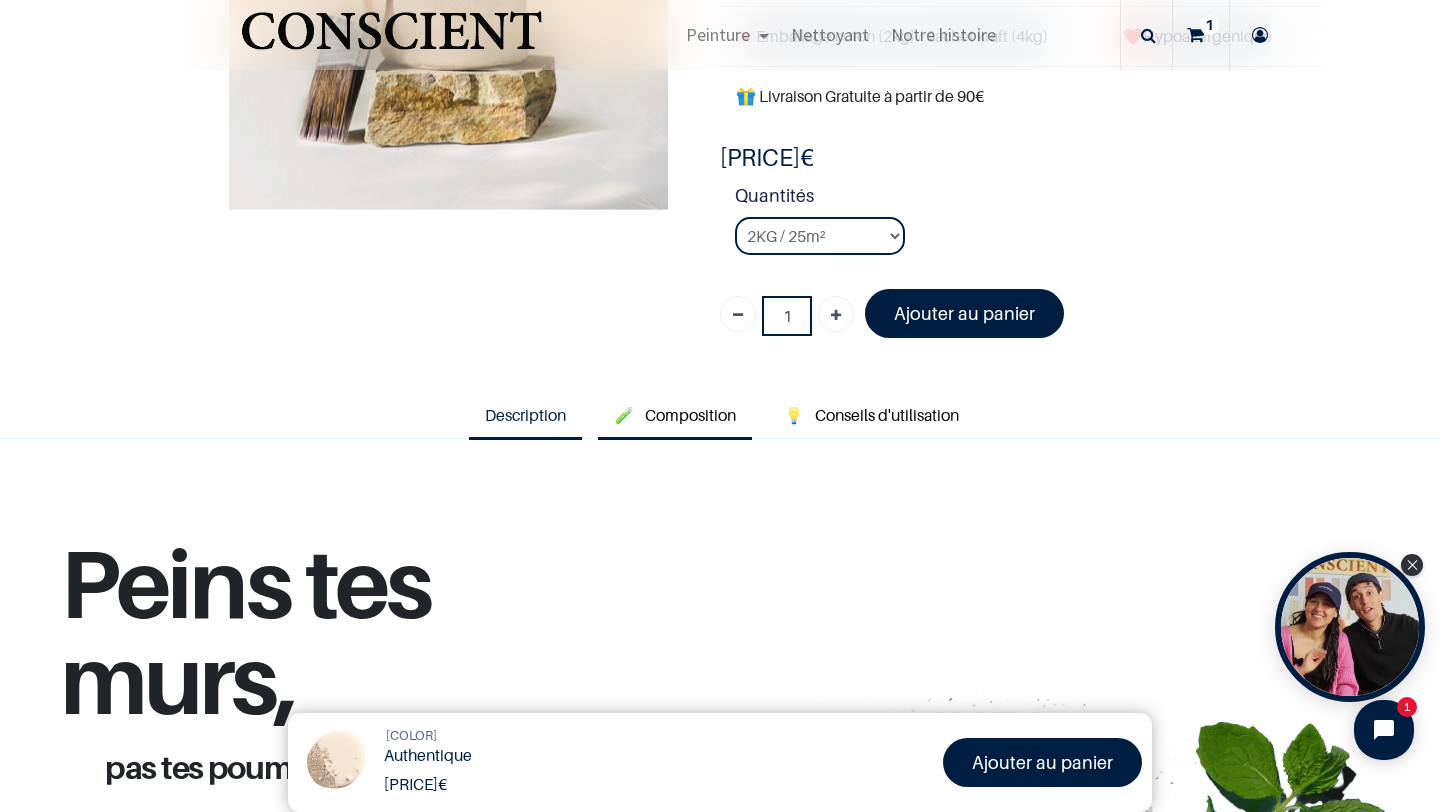 click on "🧪
Composition" at bounding box center [675, 417] 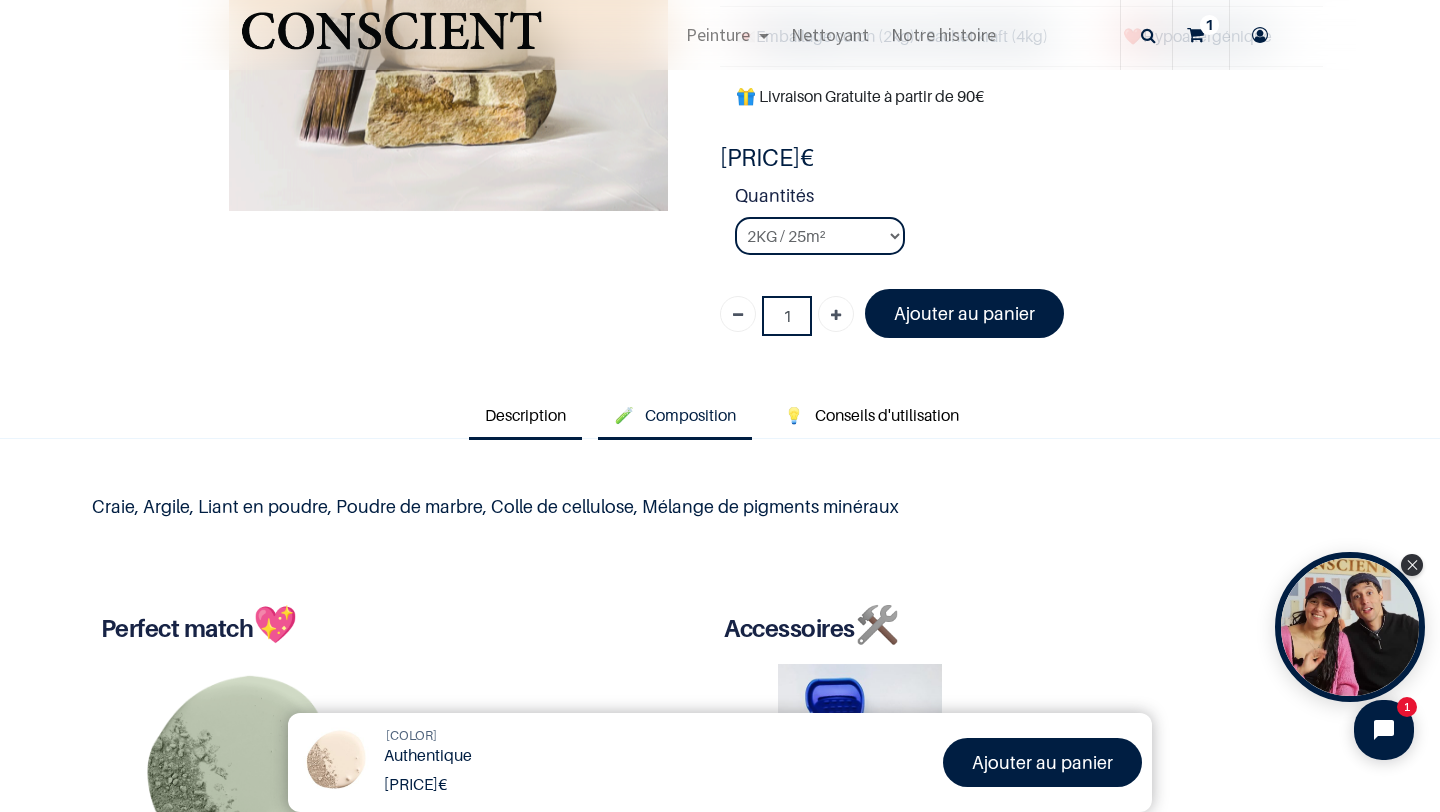 click on "Description" at bounding box center (525, 417) 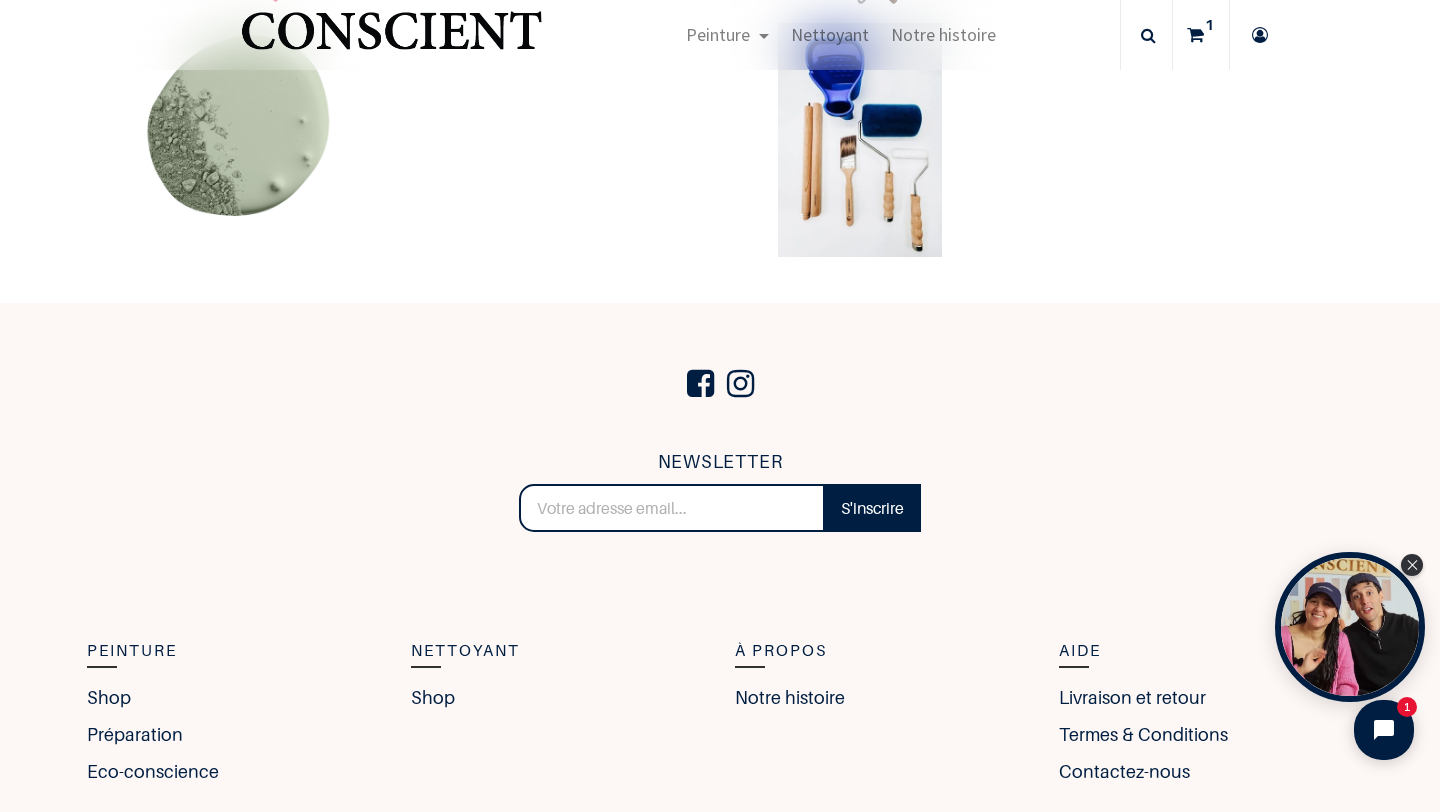 scroll, scrollTop: 4094, scrollLeft: 0, axis: vertical 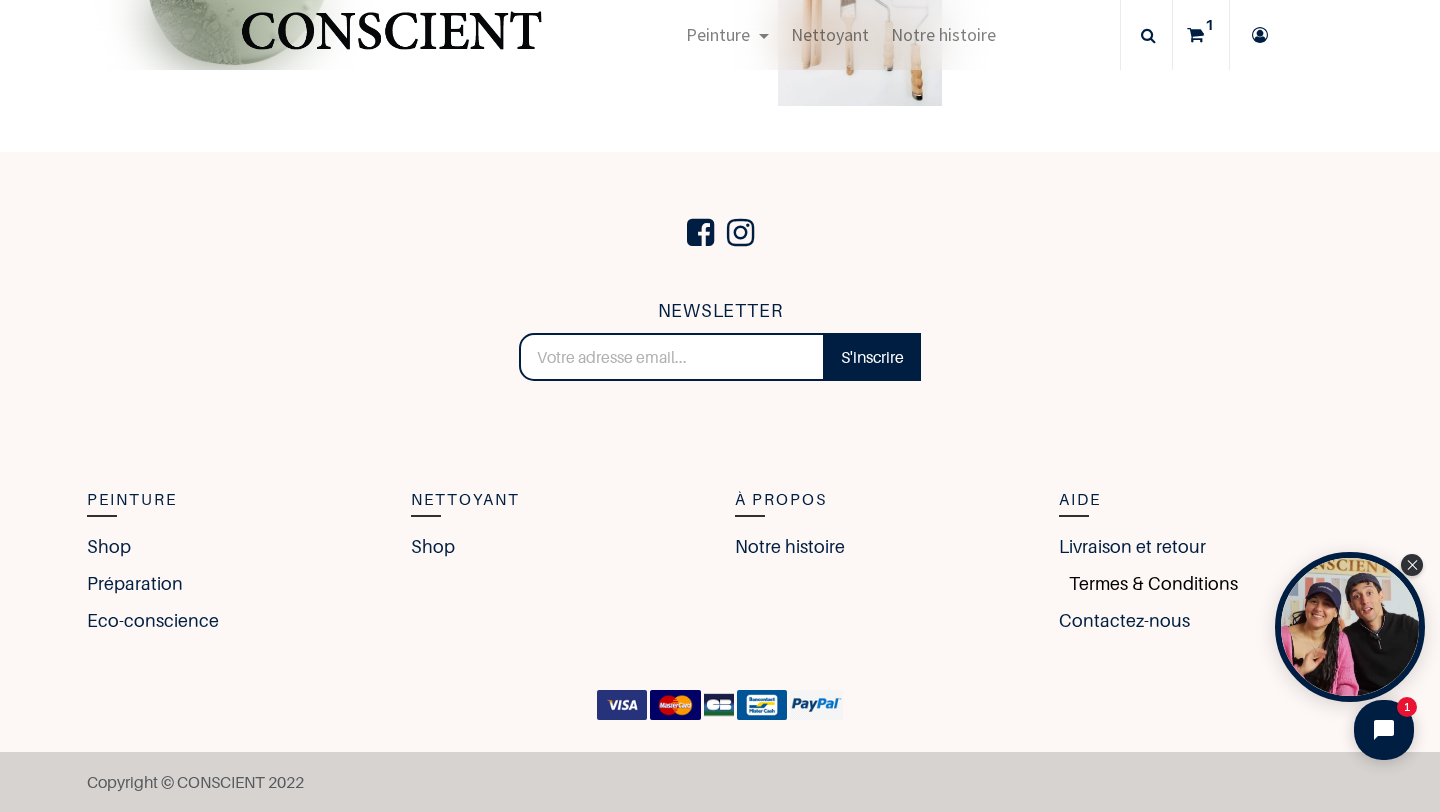 click on "Termes & Conditions" at bounding box center [1148, 583] 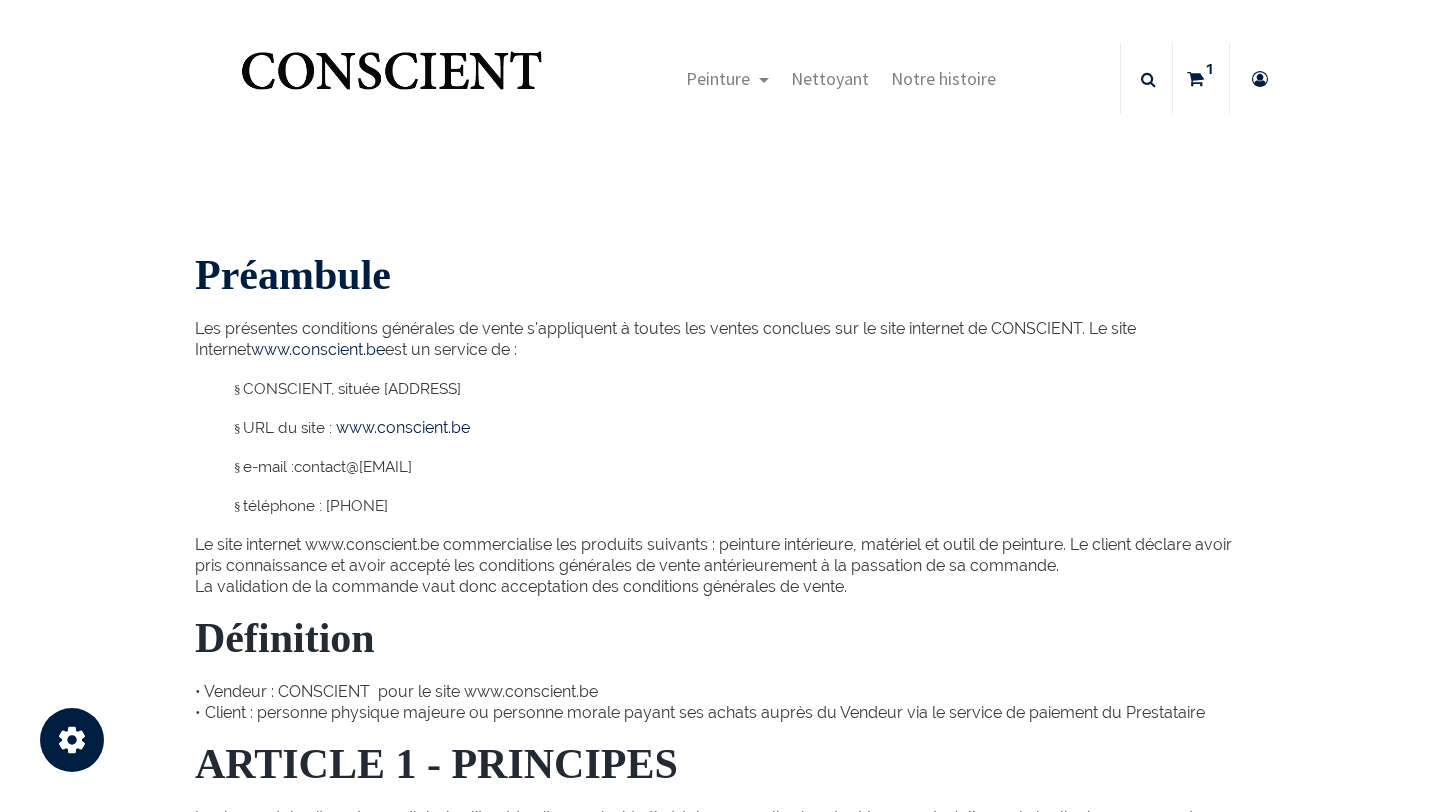 scroll, scrollTop: 0, scrollLeft: 0, axis: both 